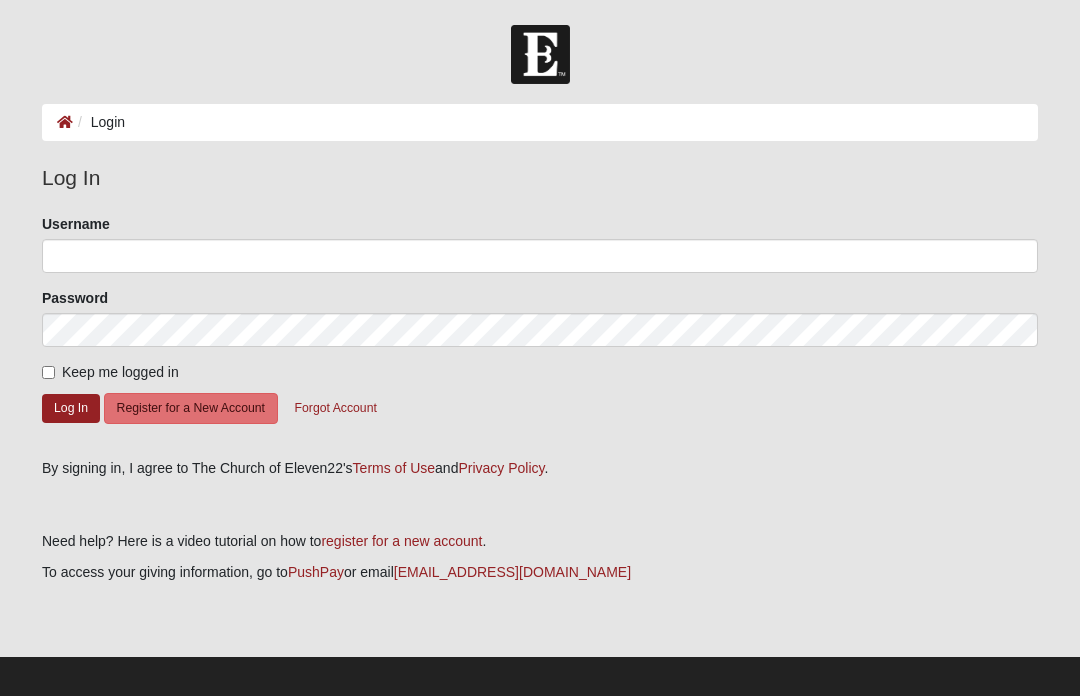 scroll, scrollTop: 0, scrollLeft: 0, axis: both 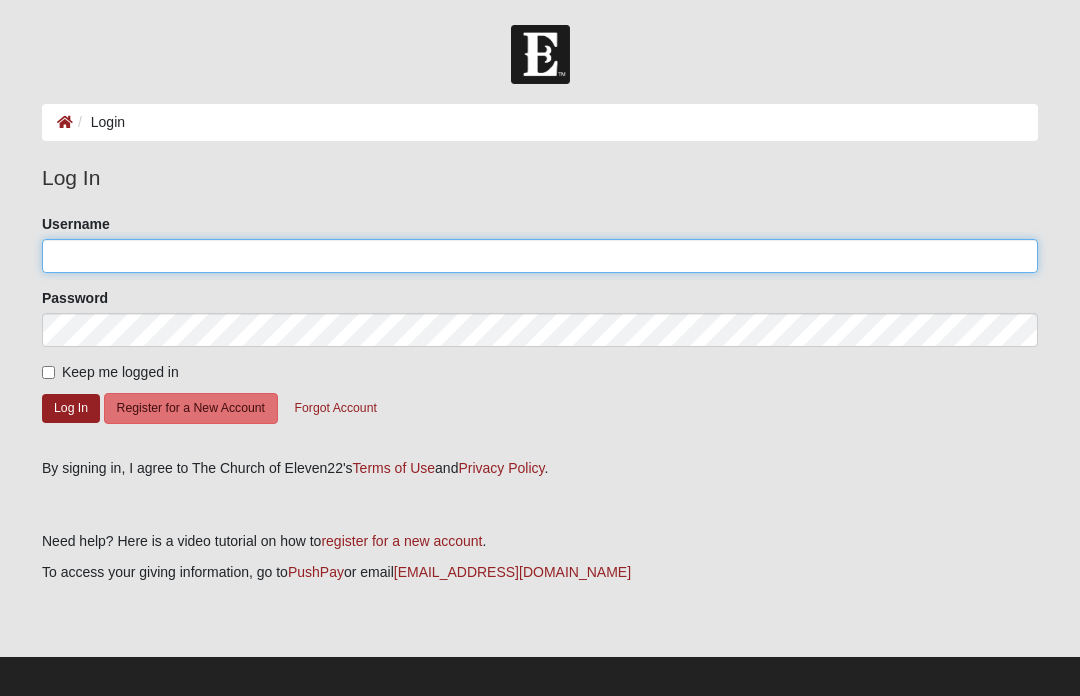 click on "Username" 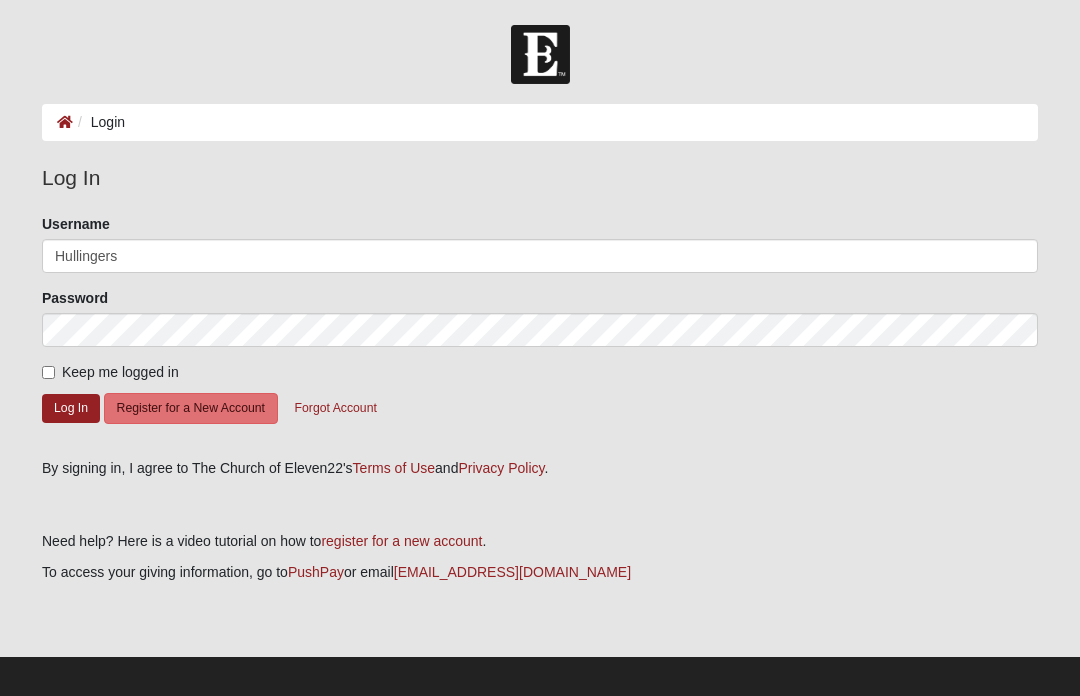 click on "Log In" 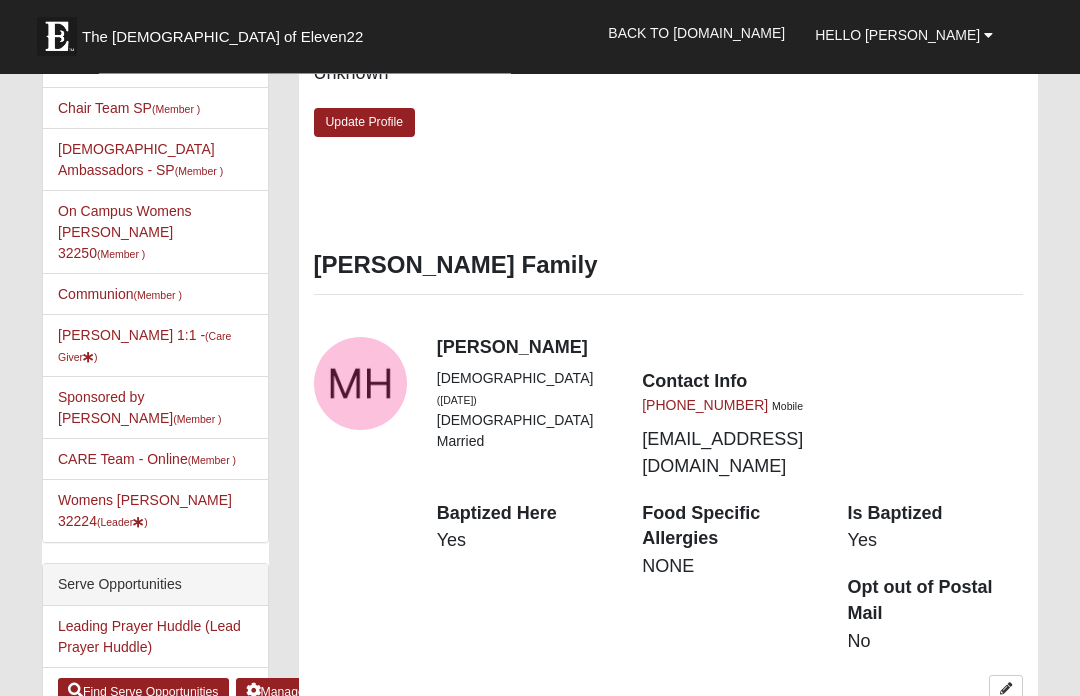 scroll, scrollTop: 895, scrollLeft: 0, axis: vertical 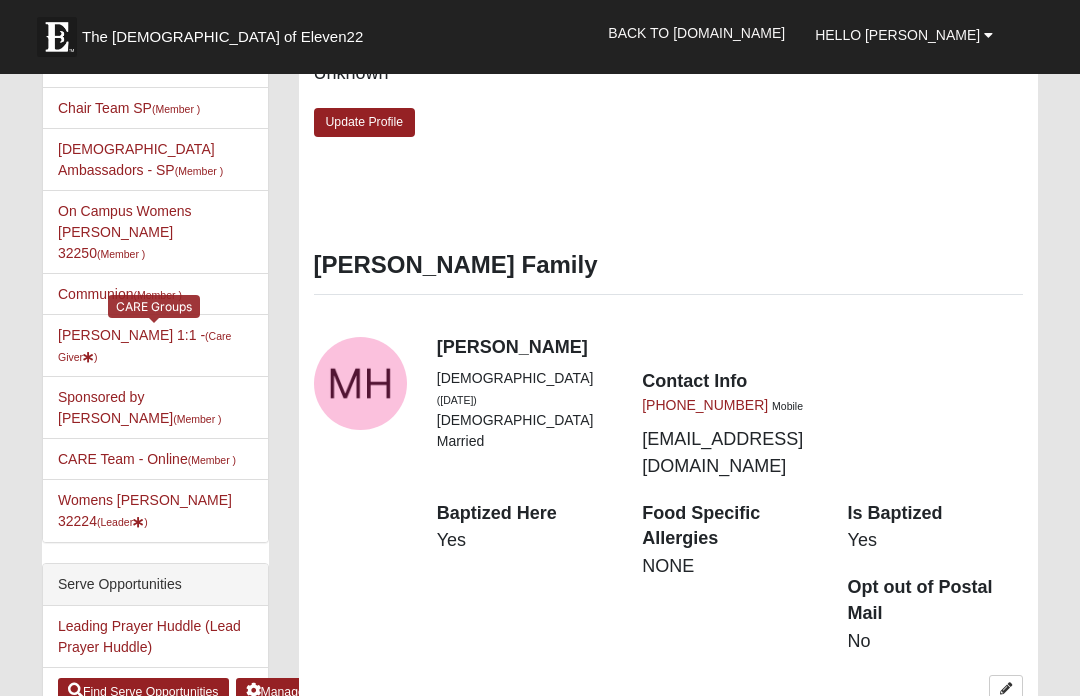 click on "(Care Giver
)" at bounding box center [144, 346] 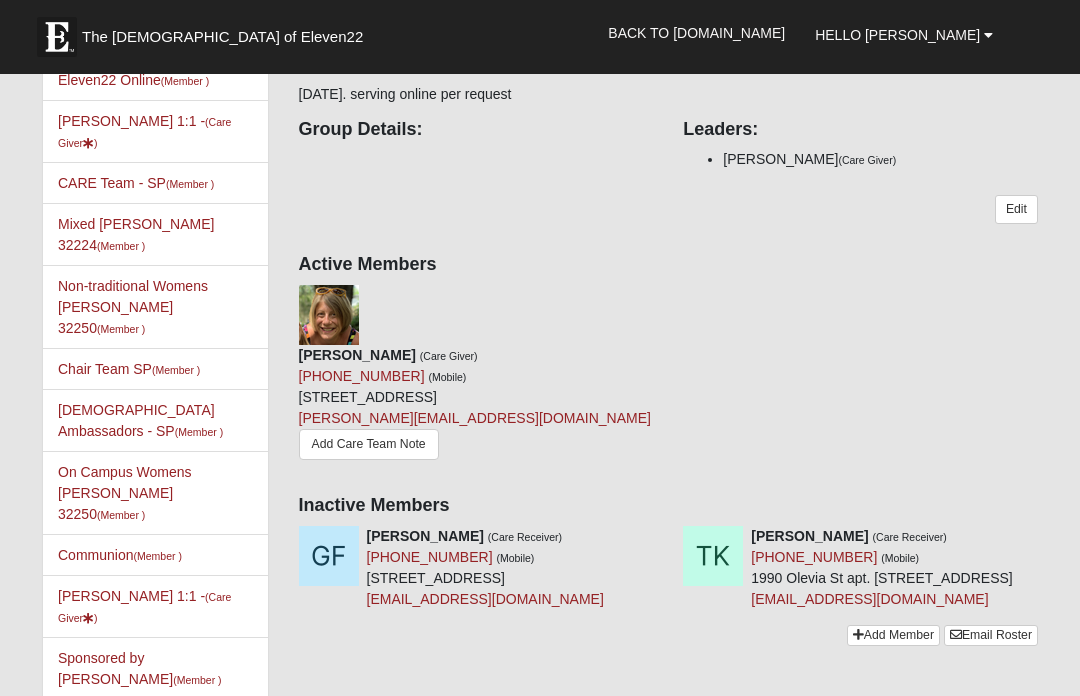 scroll, scrollTop: 0, scrollLeft: 0, axis: both 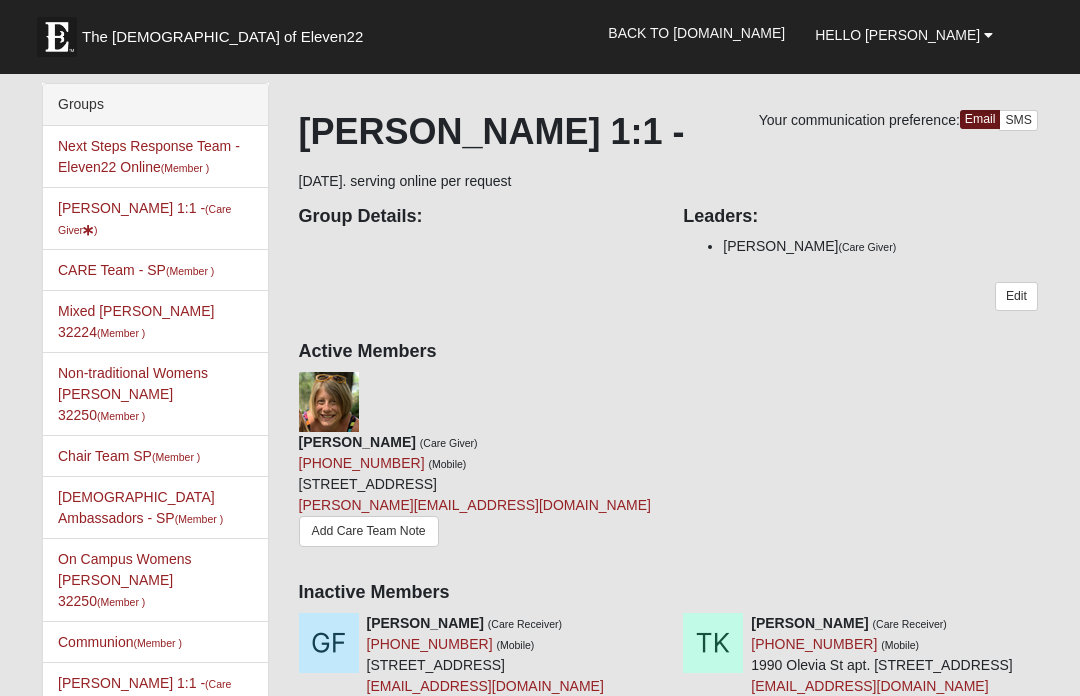 click on "Alyssa Hullinger 1:1 -  (Care Giver
)" at bounding box center [144, 218] 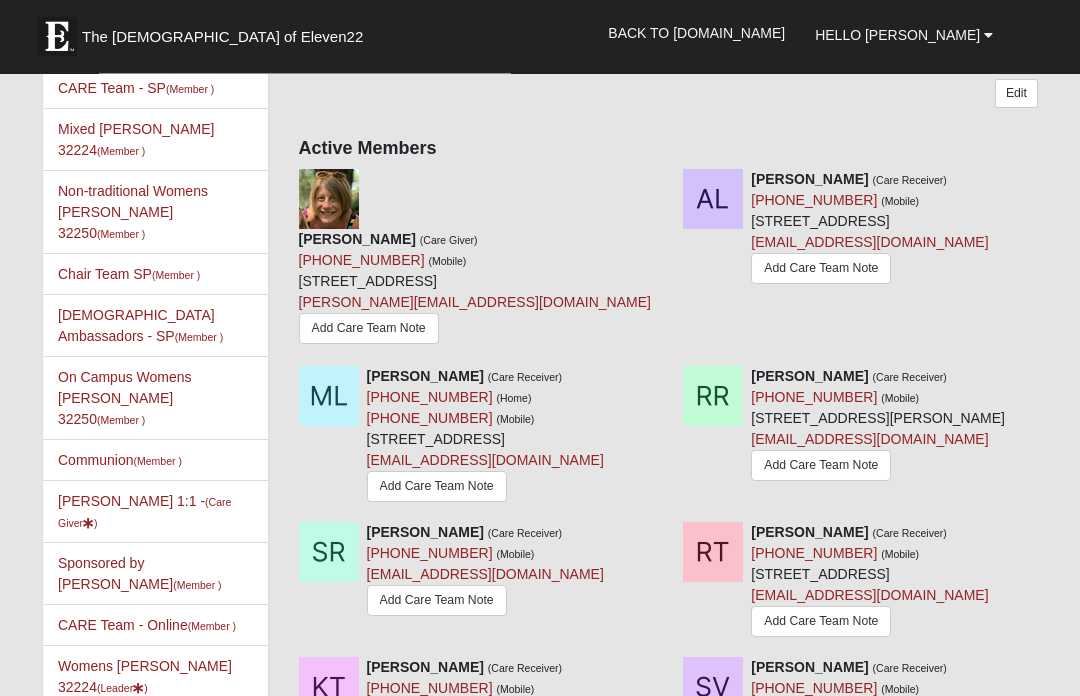 scroll, scrollTop: 182, scrollLeft: 0, axis: vertical 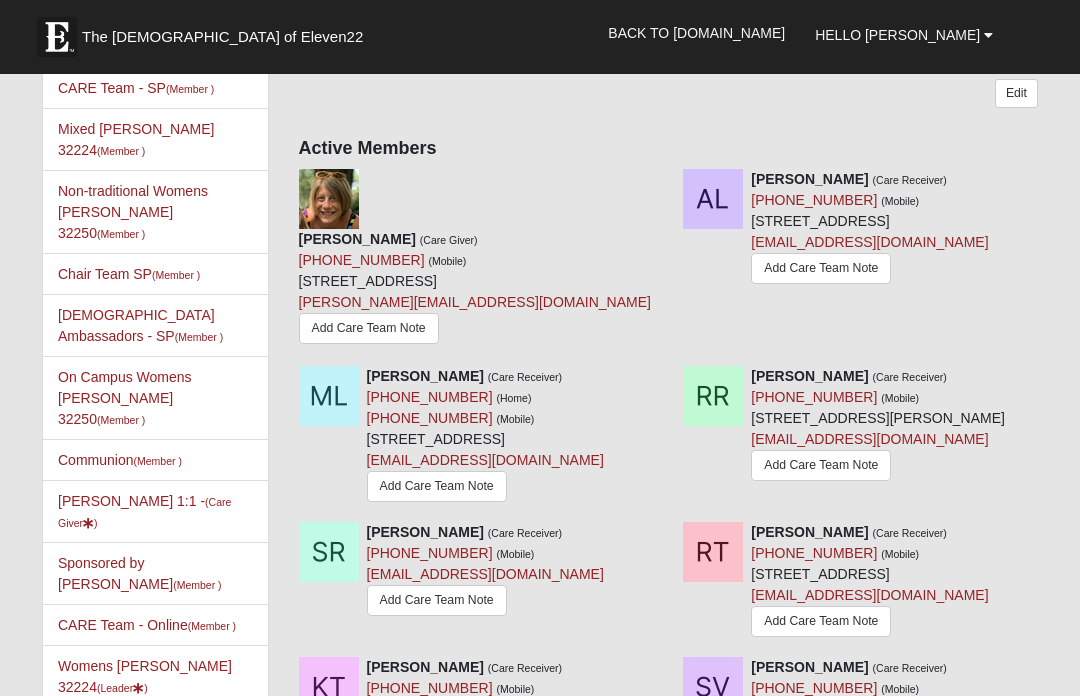 click on "Add Care Team Note" at bounding box center (437, 486) 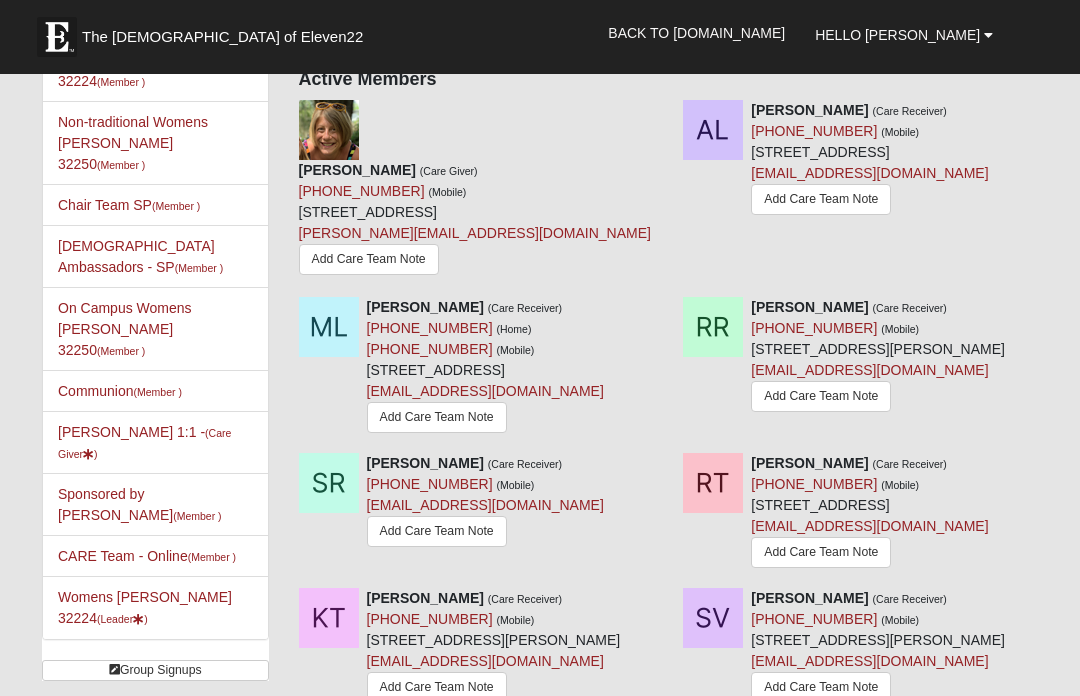 scroll, scrollTop: 248, scrollLeft: 0, axis: vertical 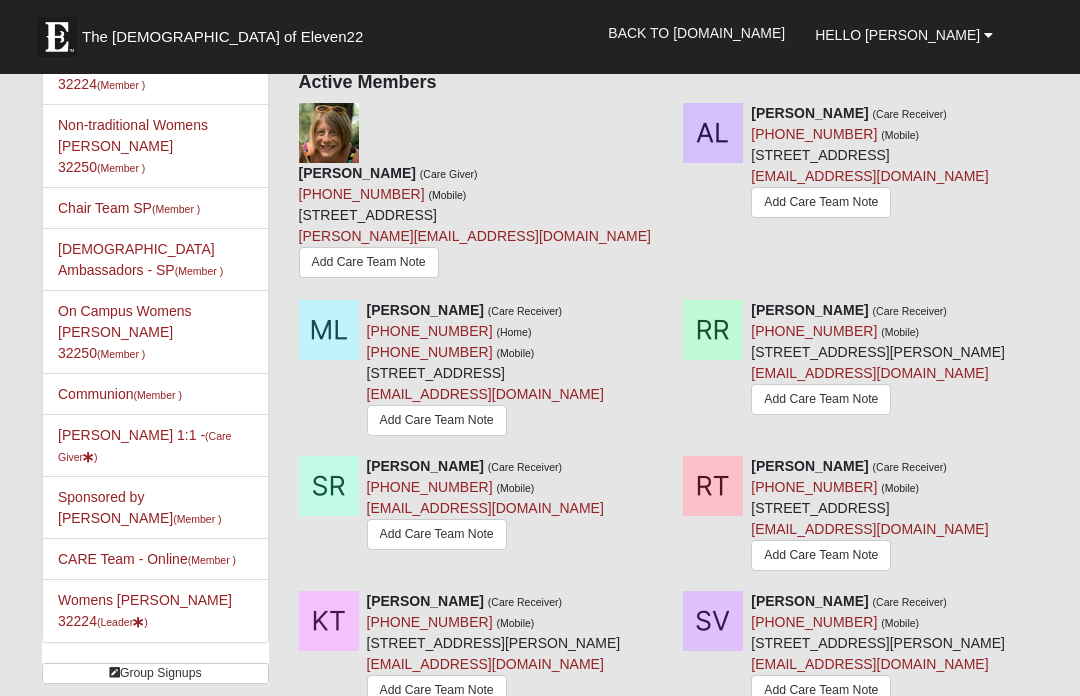 click on "Add Care Team Note" at bounding box center (821, 399) 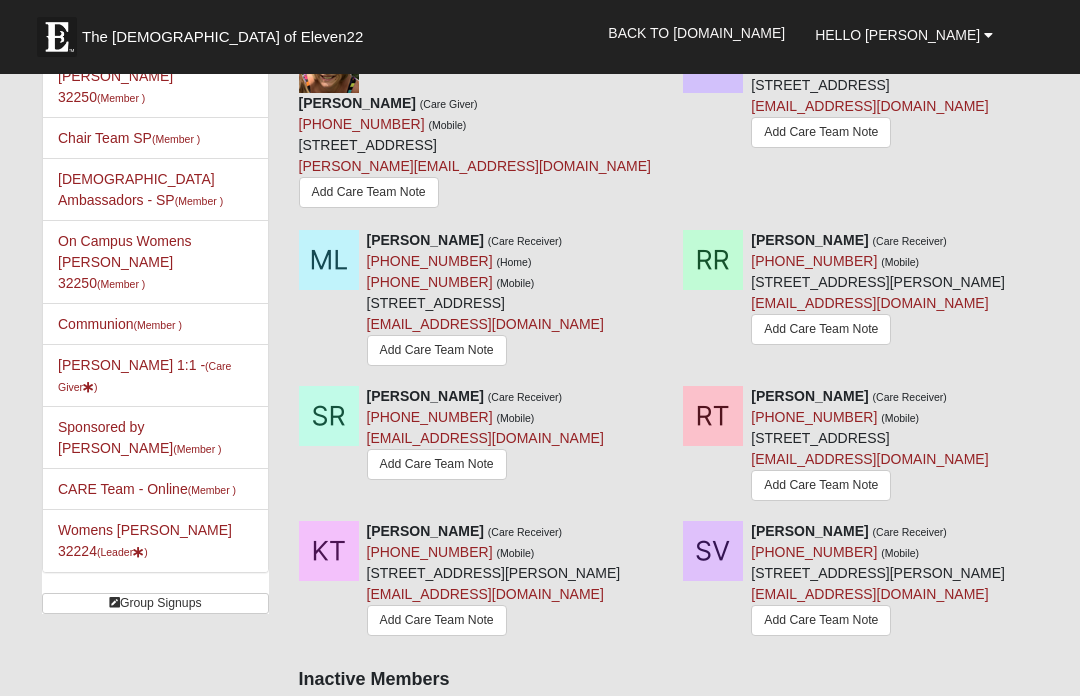 click at bounding box center (1046, 240) 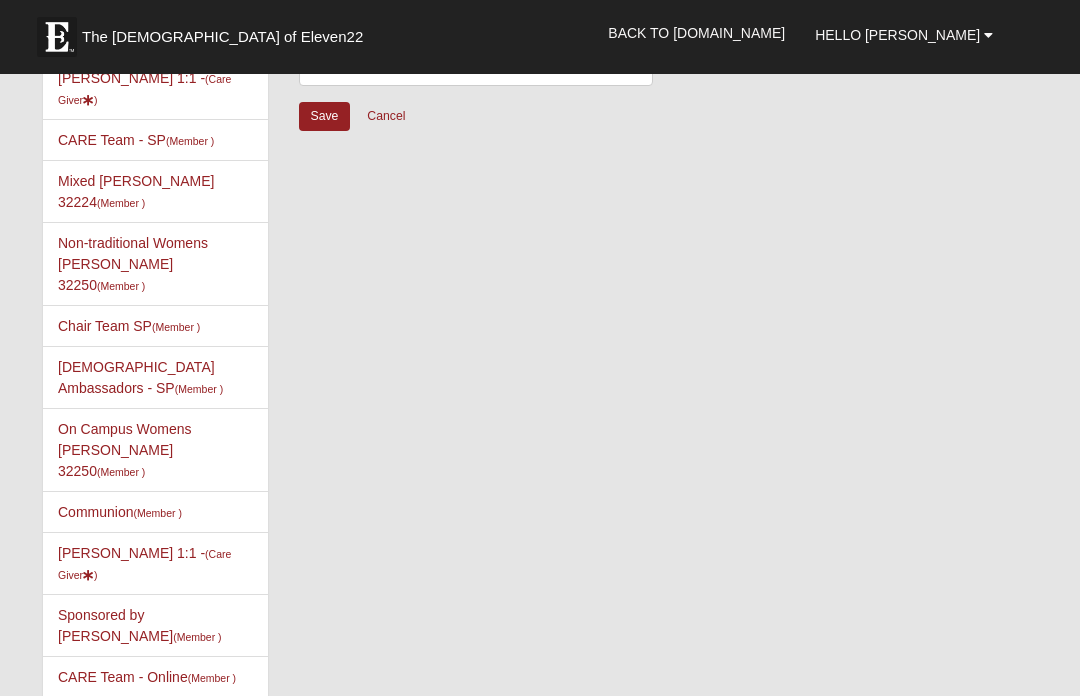 scroll, scrollTop: 0, scrollLeft: 0, axis: both 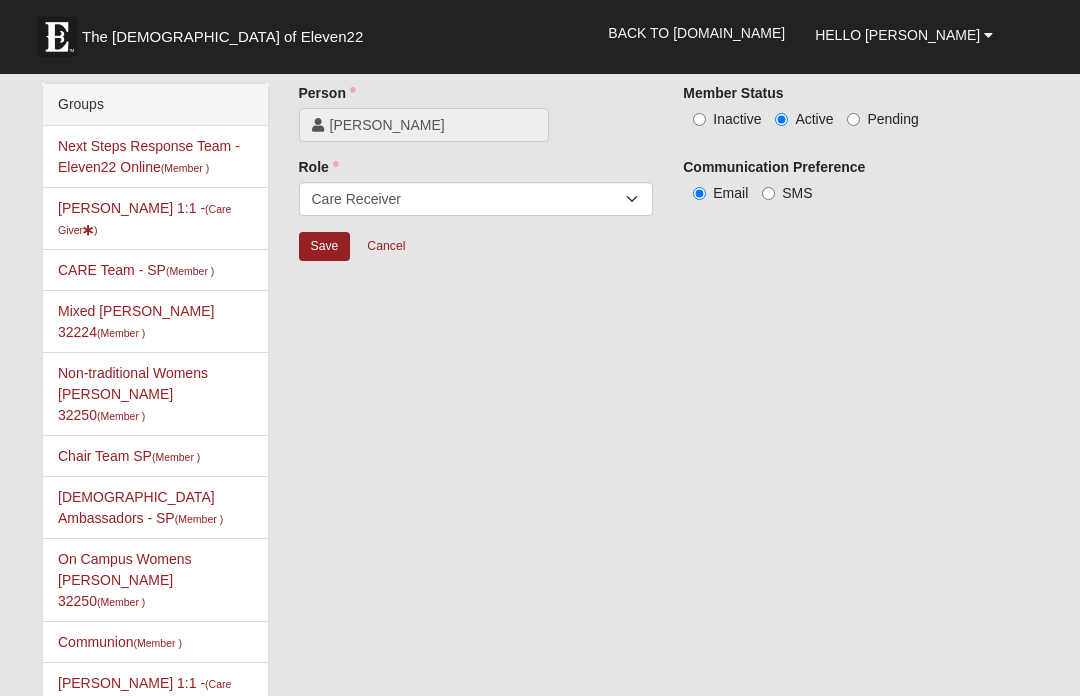 click on "Member Status
Inactive
Active
Pending" at bounding box center (860, 113) 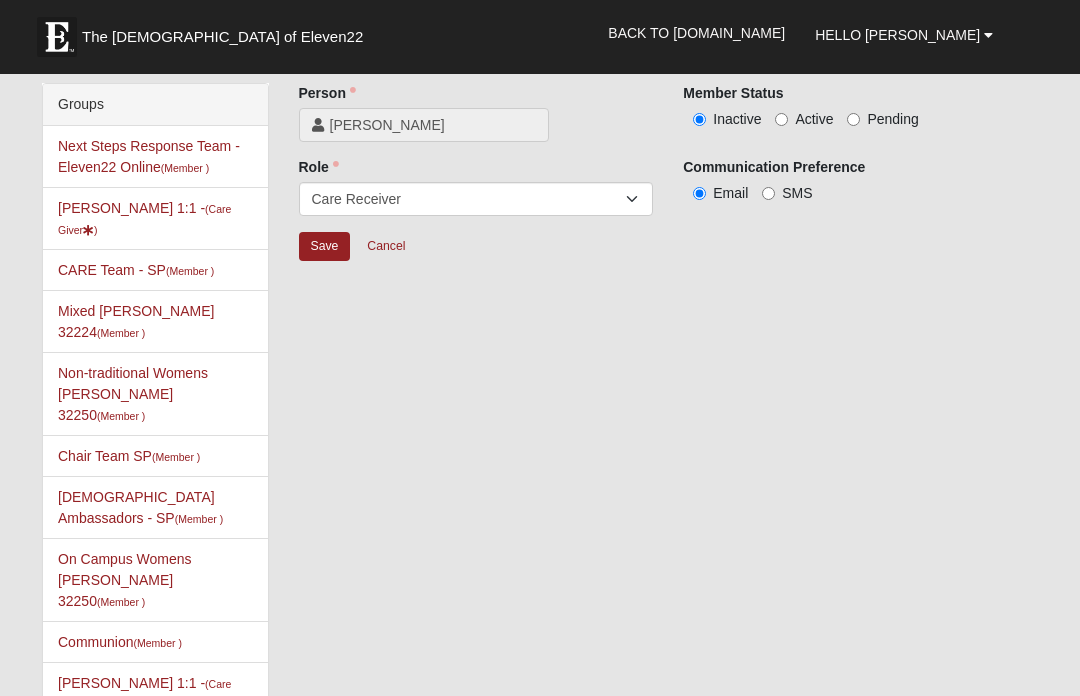 click on "Save" at bounding box center (325, 246) 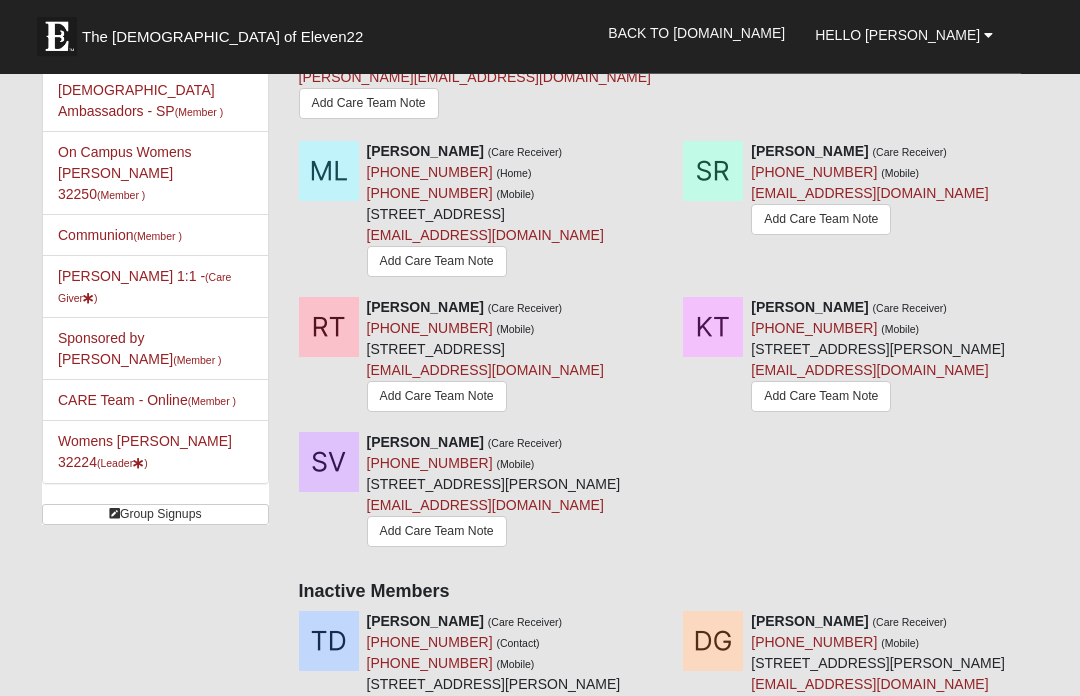 scroll, scrollTop: 407, scrollLeft: 0, axis: vertical 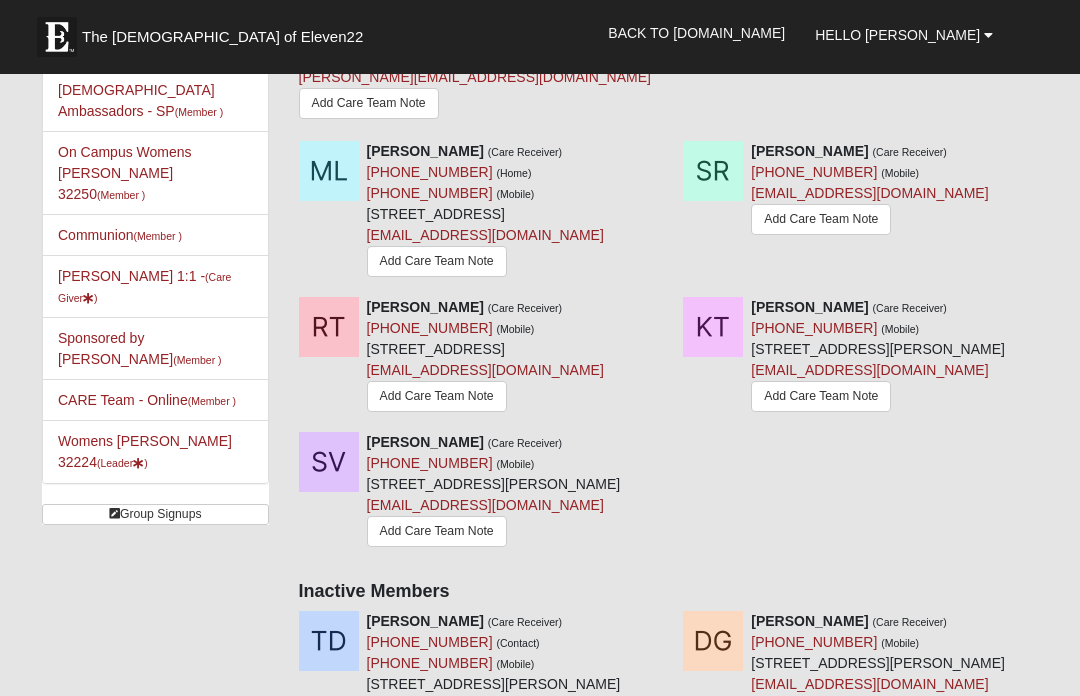 click on "Add Care Team Note" at bounding box center [437, 396] 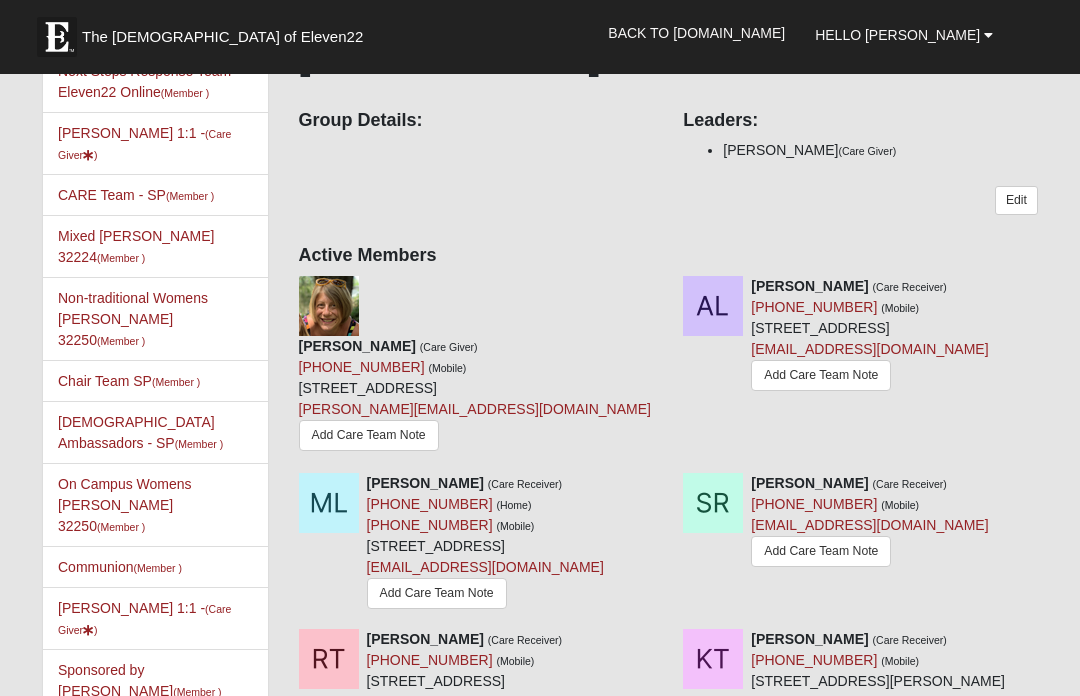 scroll, scrollTop: 0, scrollLeft: 0, axis: both 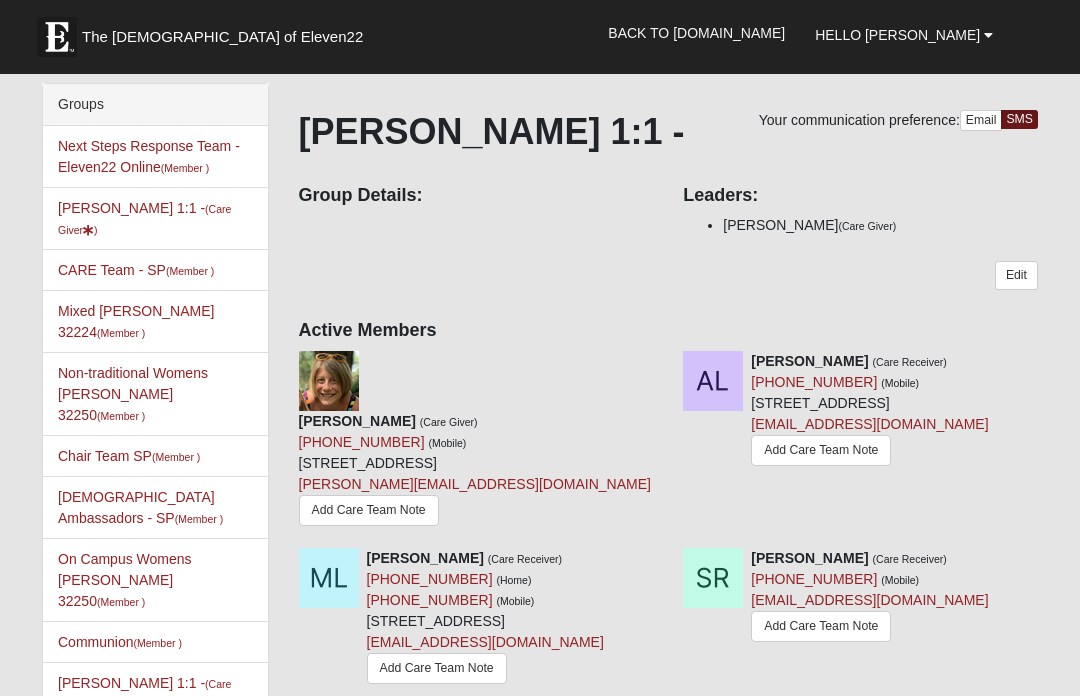 click on "Back to COE22.com" at bounding box center [696, 33] 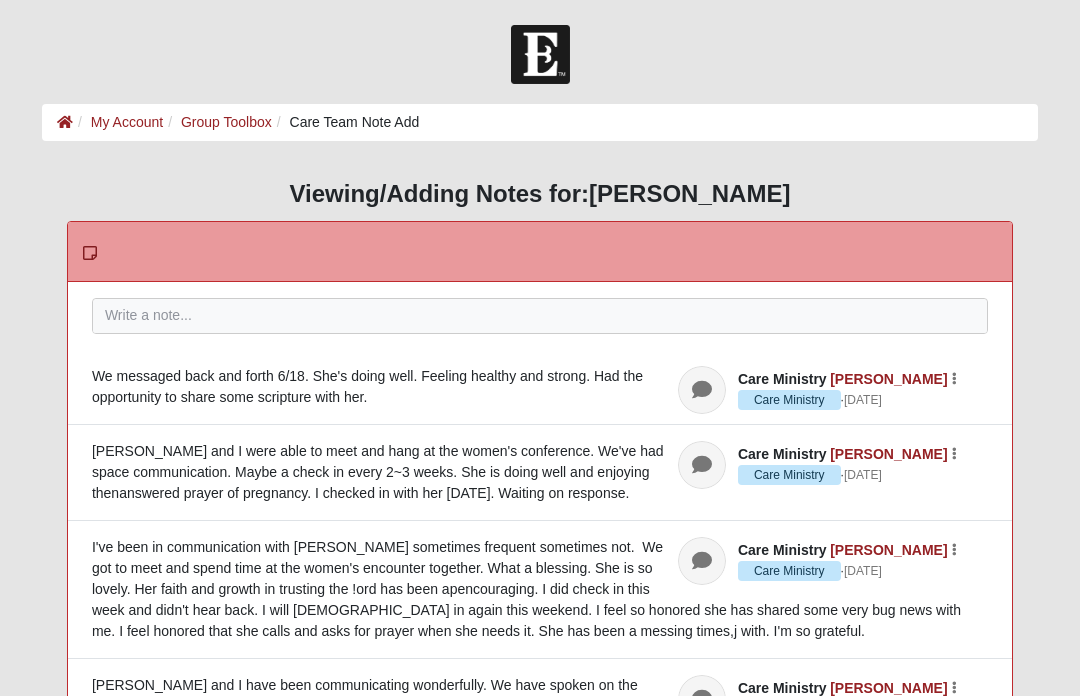 scroll, scrollTop: 0, scrollLeft: 0, axis: both 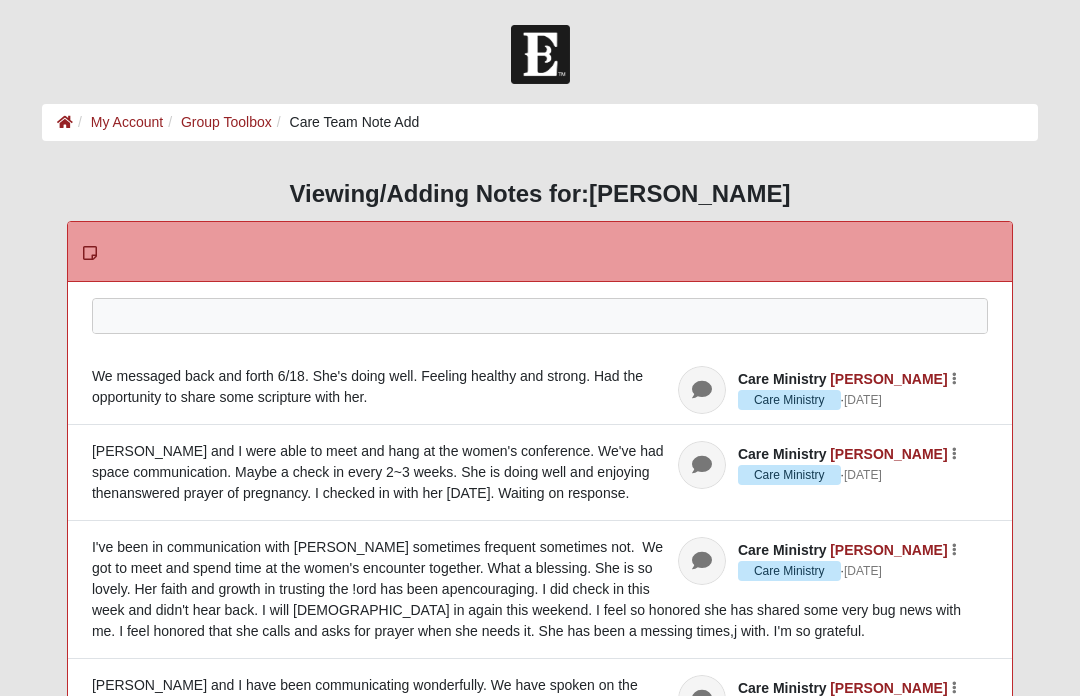 click at bounding box center (540, 343) 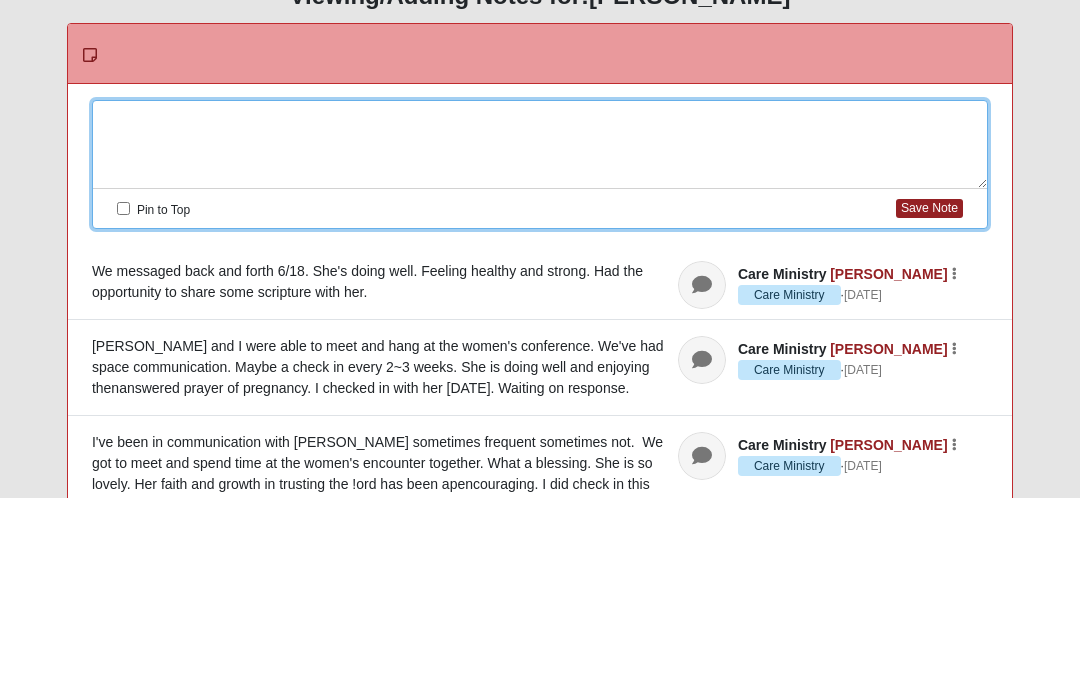 type 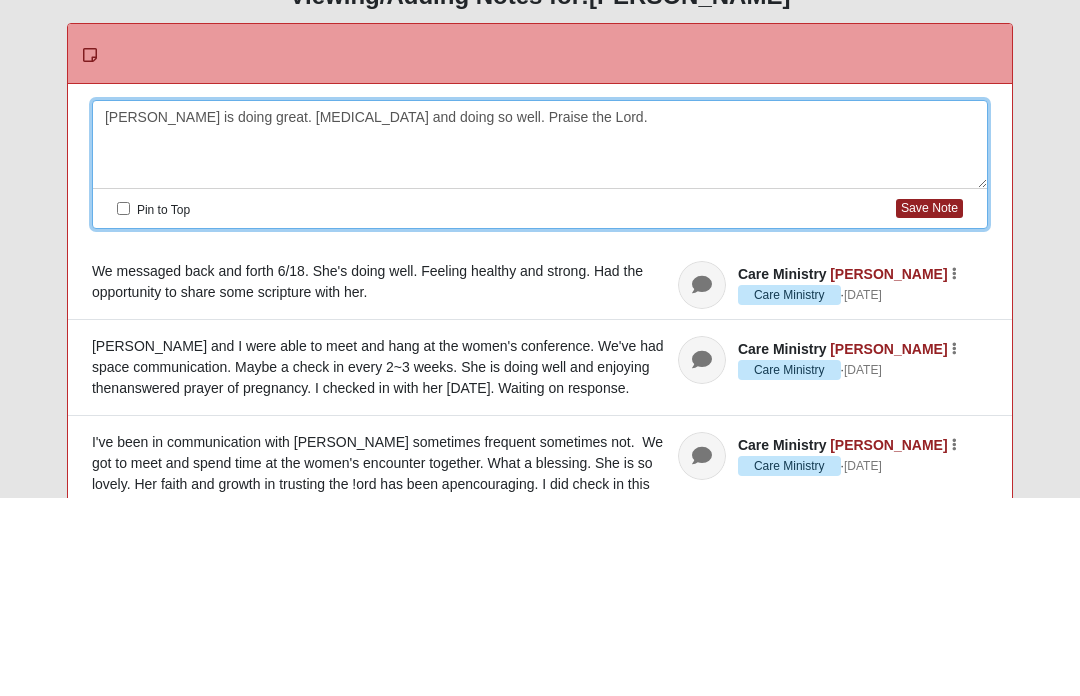 click on "Please correct the following:    Madison is doing great. 22 weeks pregnant and doing so well. Praise the Lord.    Pin to Top  Save Note  Care Ministry Alyssa Hullinger Care Ministry   ·   16 days ago  Edit  Watch  Delete We messaged back and forth 6/18. She's doing well. Feeling healthy and strong. Had the opportunity to share some scripture with her.  Care Ministry Alyssa Hullinger Care Ministry   ·   50 days ago  Edit  Watch  Delete Madison and I were able to meet and hang at the women's conference. We've had space communication. Maybe a check in every 2~3 weeks. She is doing well and enjoying thenanswered prayer of pregnancy. I checked in with her today. Waiting on response.
Care Ministry Alyssa Hullinger Care Ministry   ·   83 days ago  Edit  Watch  Delete Care Ministry Alyssa Hullinger Care Ministry   ·   143 days ago  Edit  Watch  Delete Care Ministry Alyssa Hullinger Care Ministry   ·   201 days ago  Edit  Watch  Delete Left a voicemail today 12/28 @ 1140 am." at bounding box center (540, 613) 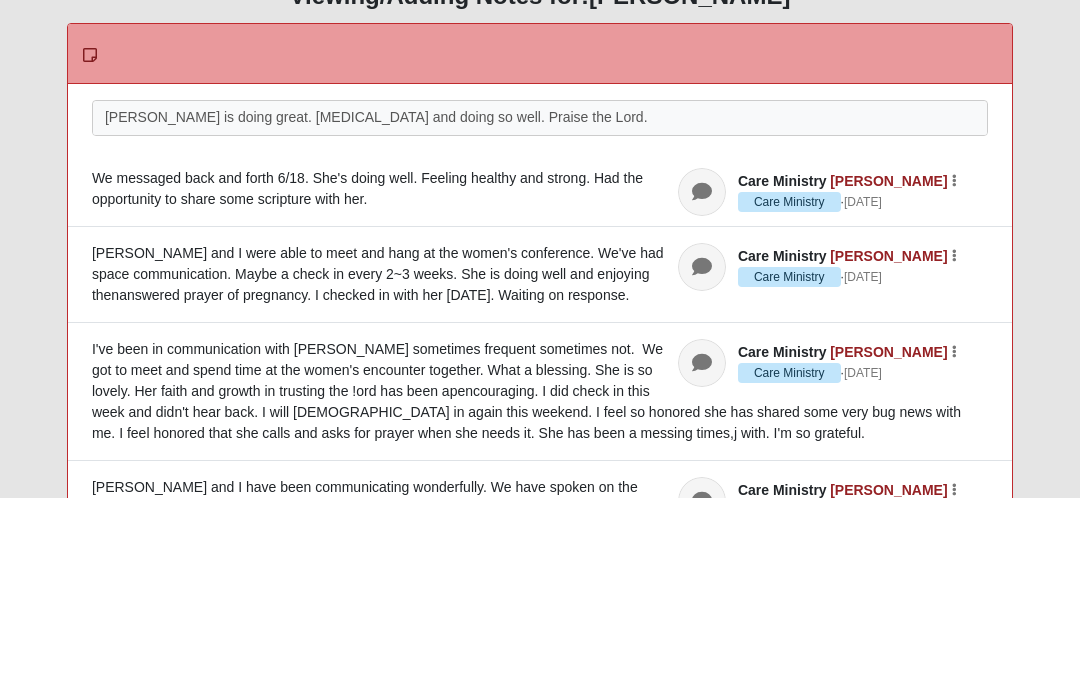 scroll, scrollTop: 198, scrollLeft: 0, axis: vertical 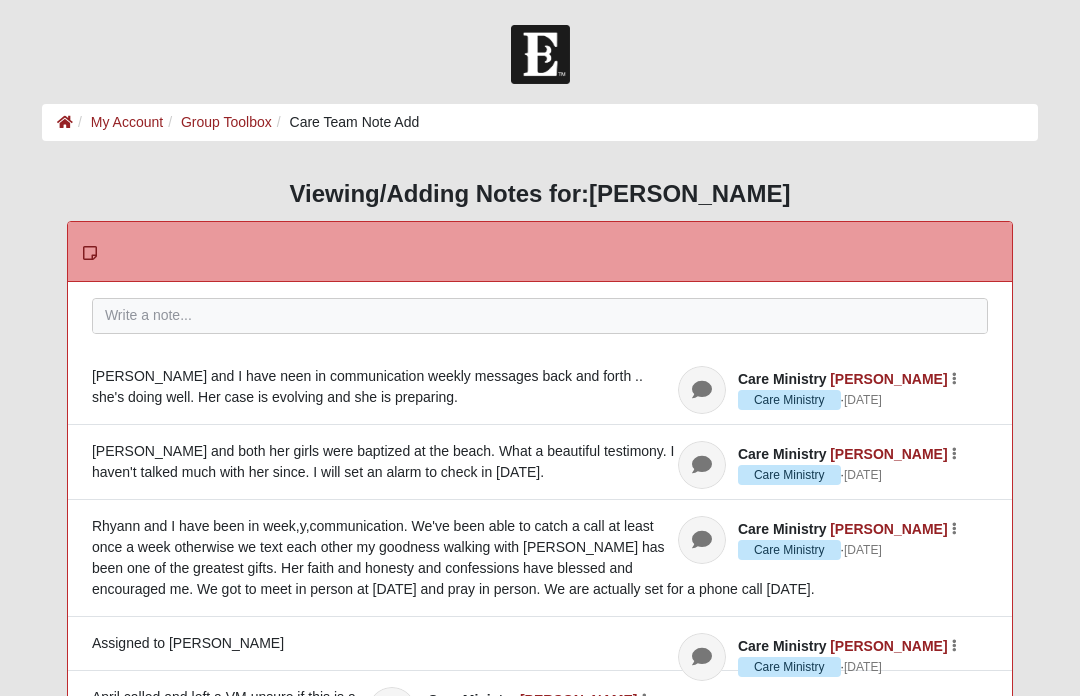 click on "Please correct the following:      Pin to Top  Save Note  Care Ministry [PERSON_NAME] Care Ministry   ·   [DATE]  Edit  Watch  [PERSON_NAME] and I have neen in communication weekly messages back and forth .. she's doing well. Her case is evolving and she is preparing.  Care Ministry [PERSON_NAME] Care Ministry   ·   [DATE]  Edit  Watch  [PERSON_NAME] and both her girls were baptized at the beach. What a beautiful testimony. I haven't talked much with her since. I will set an alarm to check in [DATE].  Care Ministry [PERSON_NAME] Care Ministry   ·   [DATE]  Edit  Watch  [PERSON_NAME] and I have been in week,y,communication. We've been able to catch a call at least once a week otherwise we text each other my goodness walking with [PERSON_NAME] has been one of the greatest gifts. Her faith and honesty and confessions have blessed and encouraged me. We got to meet in person at [DATE] and pray in person. We are actually set for a phone call [DATE].
Care Ministry [PERSON_NAME]" at bounding box center [540, 534] 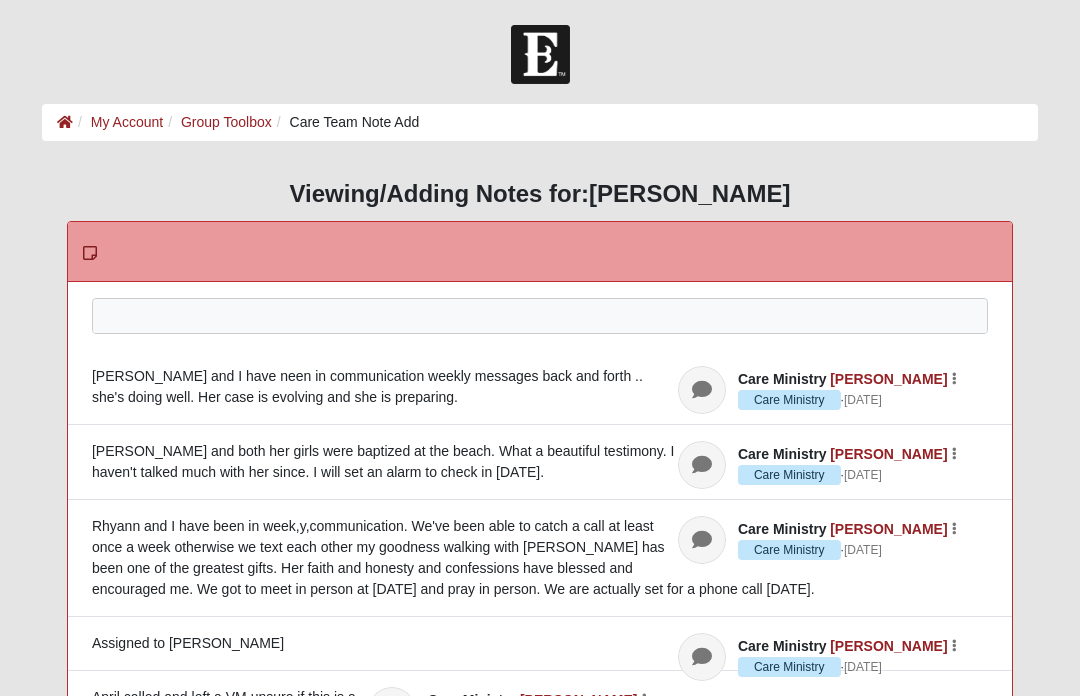 click at bounding box center [540, 343] 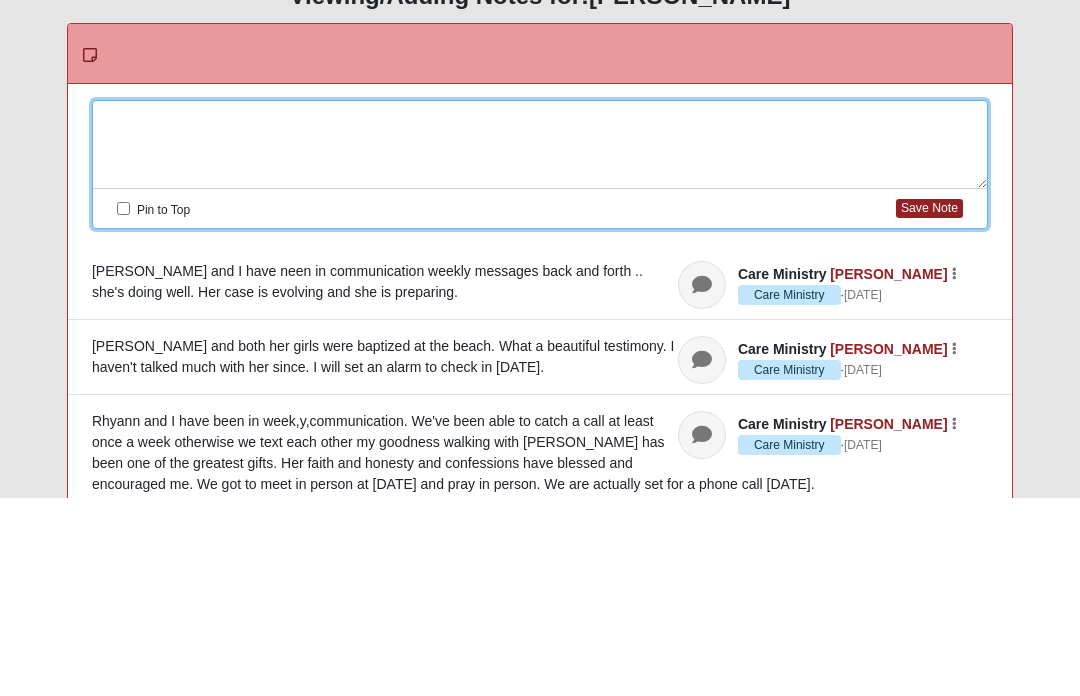 type 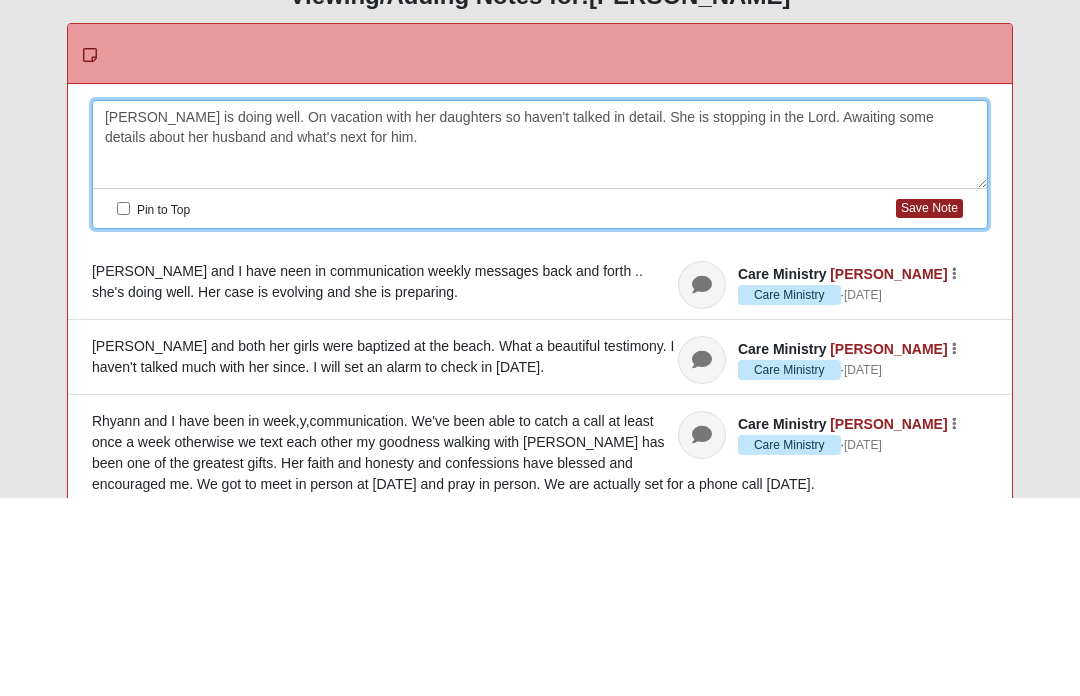 click on "Save Note" at bounding box center (929, 406) 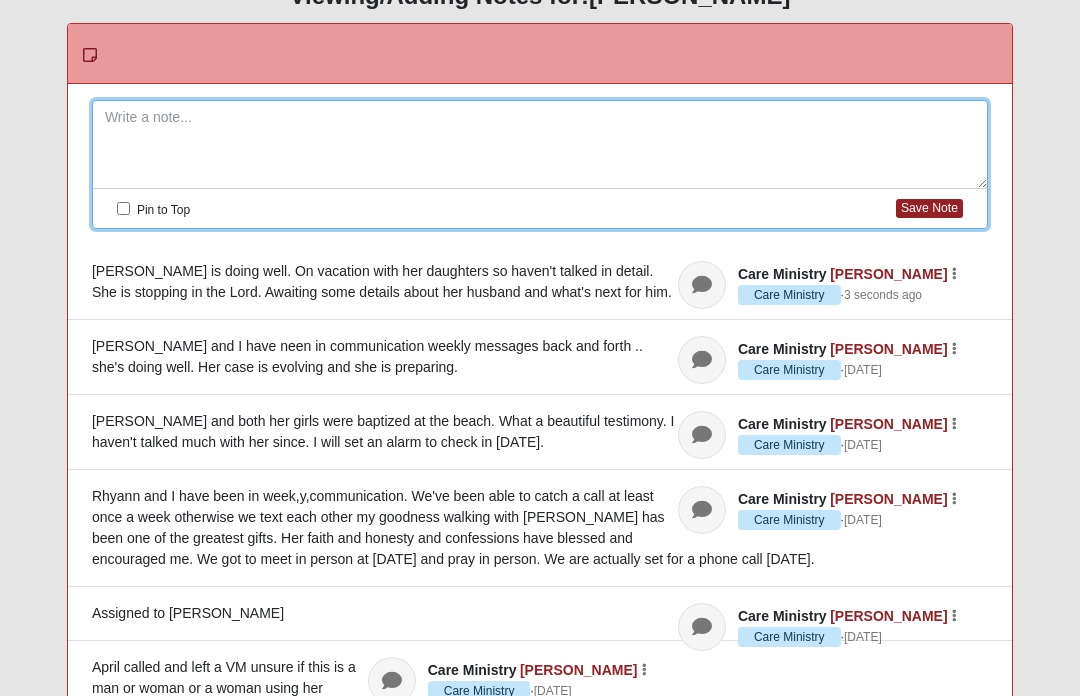 click on "Save Note" at bounding box center (929, 208) 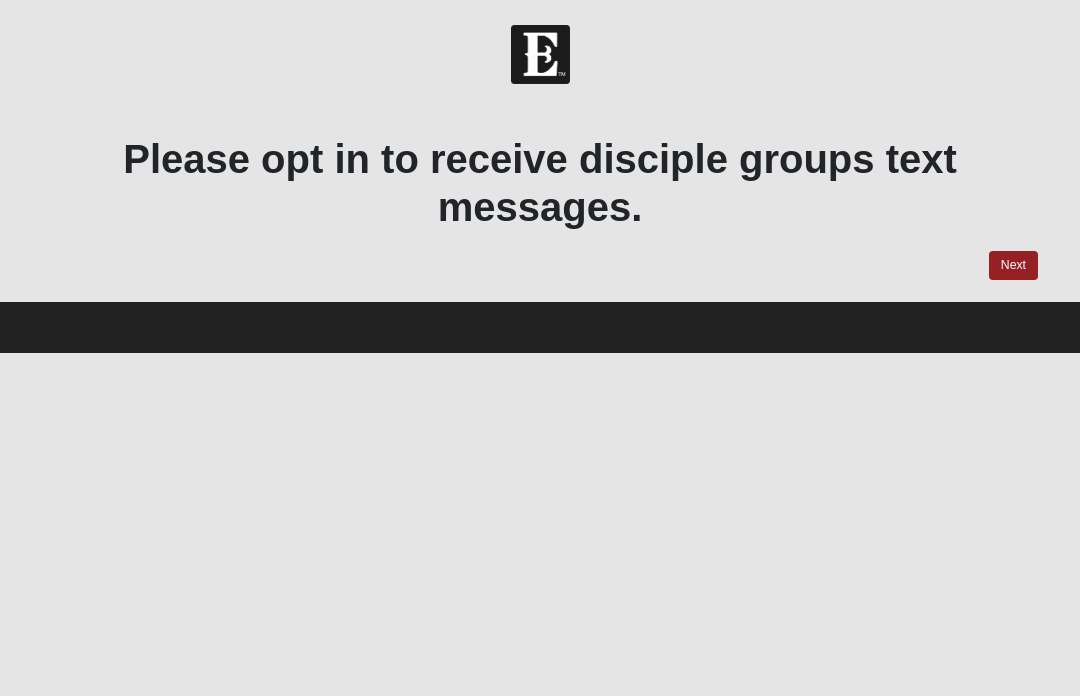 scroll, scrollTop: 0, scrollLeft: 0, axis: both 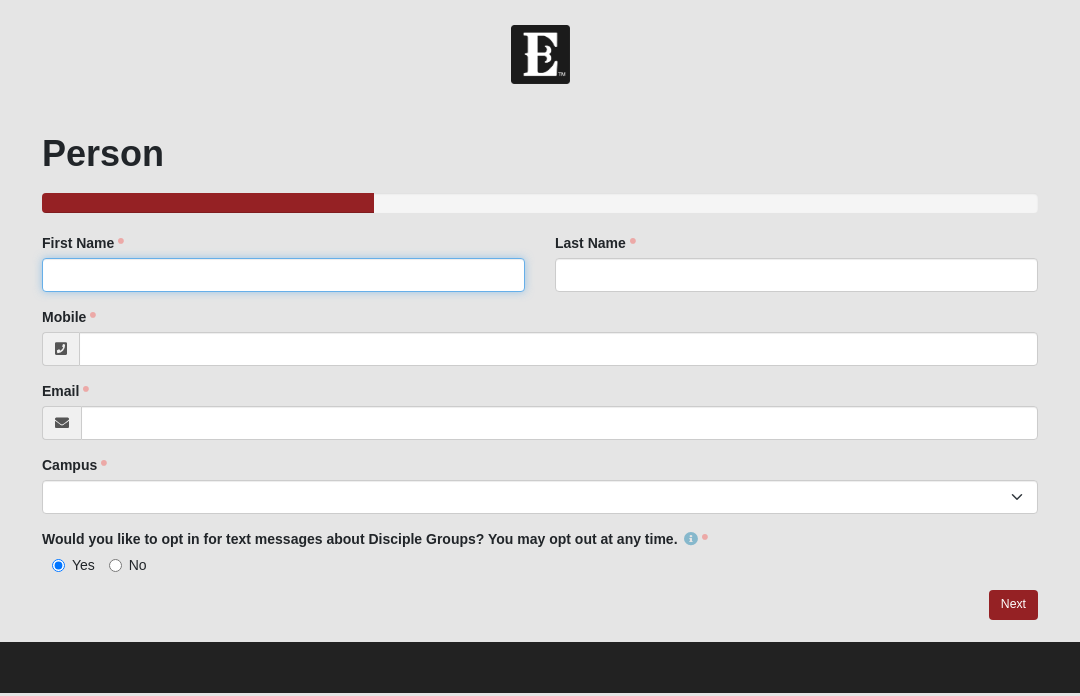 click on "First Name" at bounding box center [283, 275] 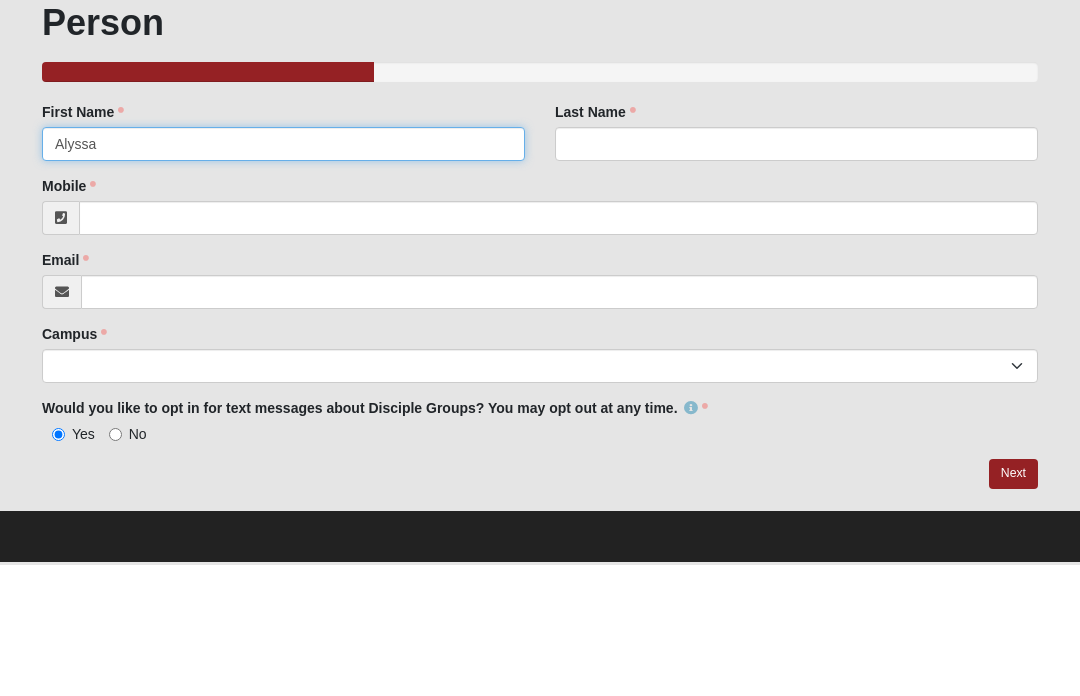 type on "Alyssa" 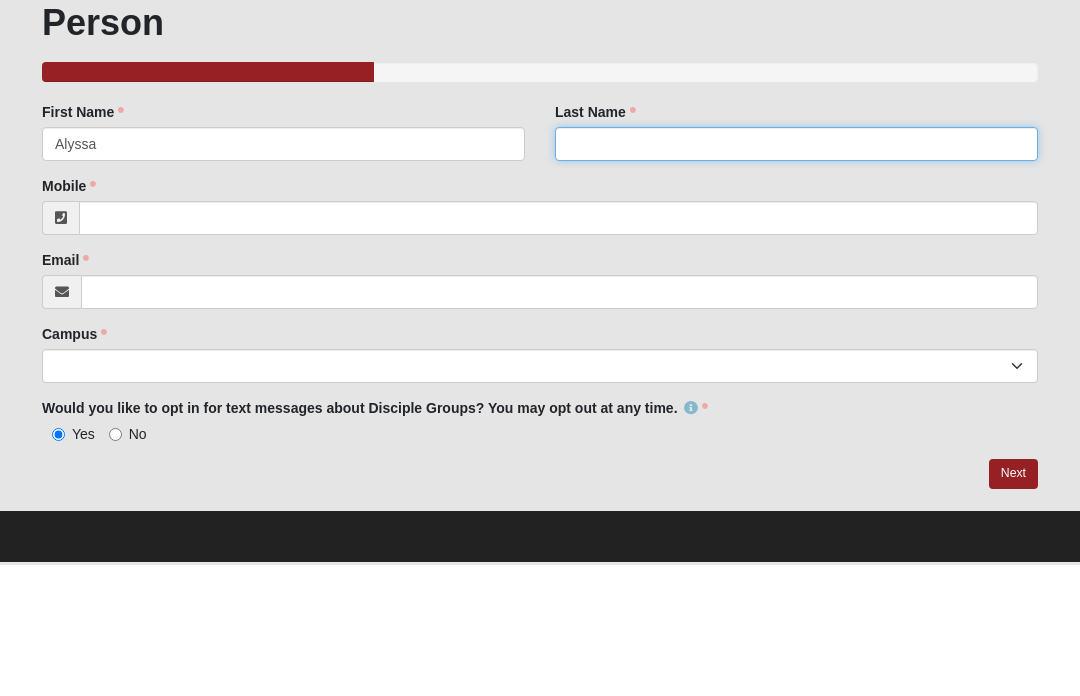 click on "Last Name" at bounding box center (796, 275) 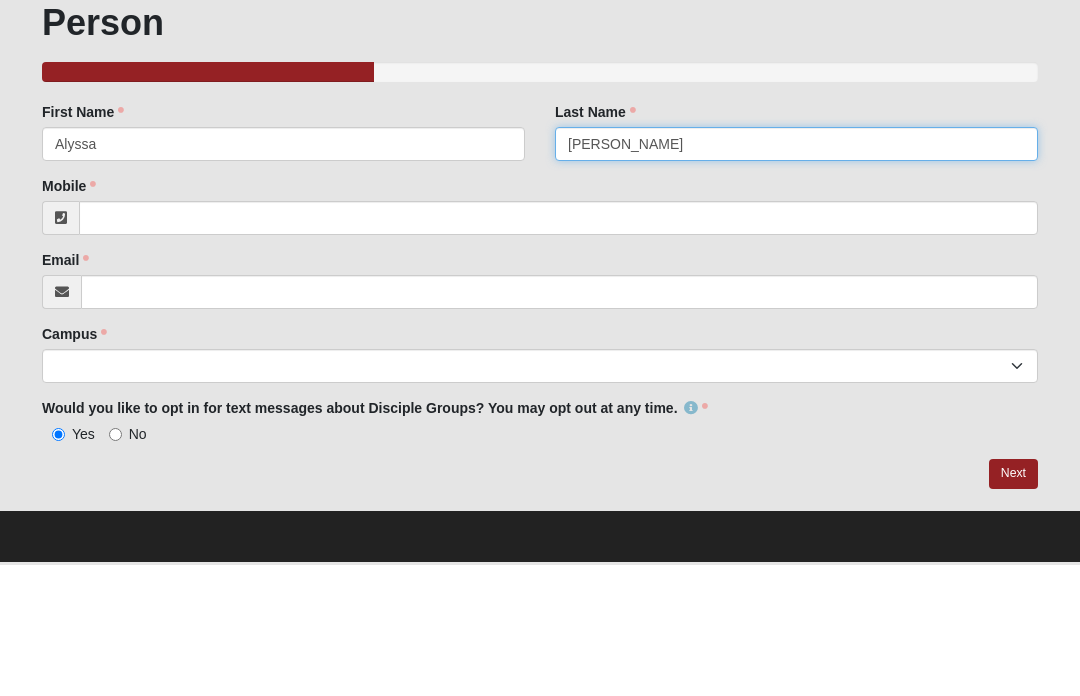 type on "Hullinger" 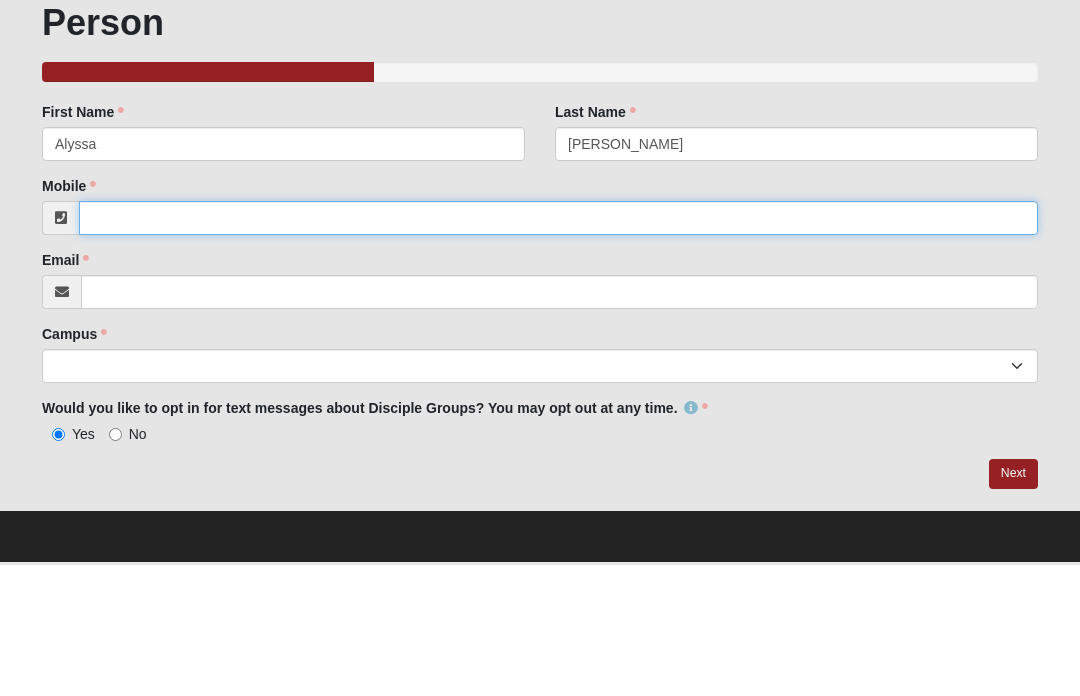 click on "Mobile" at bounding box center (558, 349) 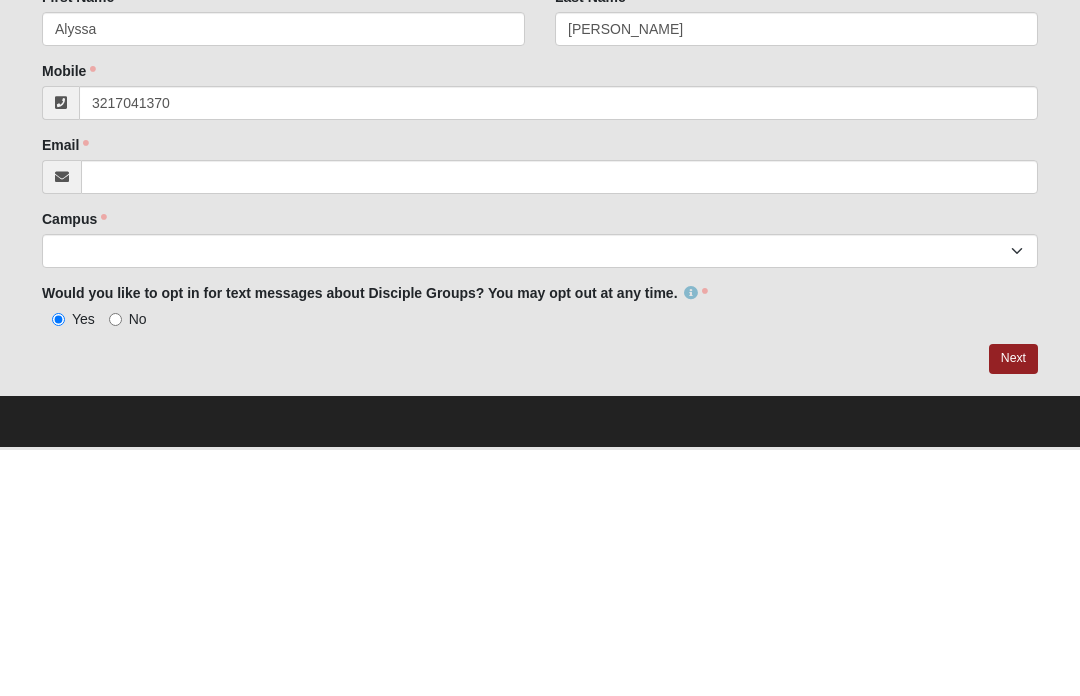 click on "Family Member to Register
First Name
Alyssa
First Name is required.
Last Name
Hullinger
Last Name is required.
Mobile
3217041370
Mobile is required.
Email
Email address is not valid
Email is required.
Campus
Arlington
Baymeadows
Eleven22 Online
Fleming Island
Jesup
Mandarin
North Jax
Orange Park
Outpost
Palatka (Coming Soon)
Ponte Vedra
San Pablo
St. Johns
St. Augustine (Coming Soon)
Wildlight
NONE
Campus is required.
Would you like to opt in for text messages about Disciple Groups? You may opt out at any time.
Yes" at bounding box center [540, 404] 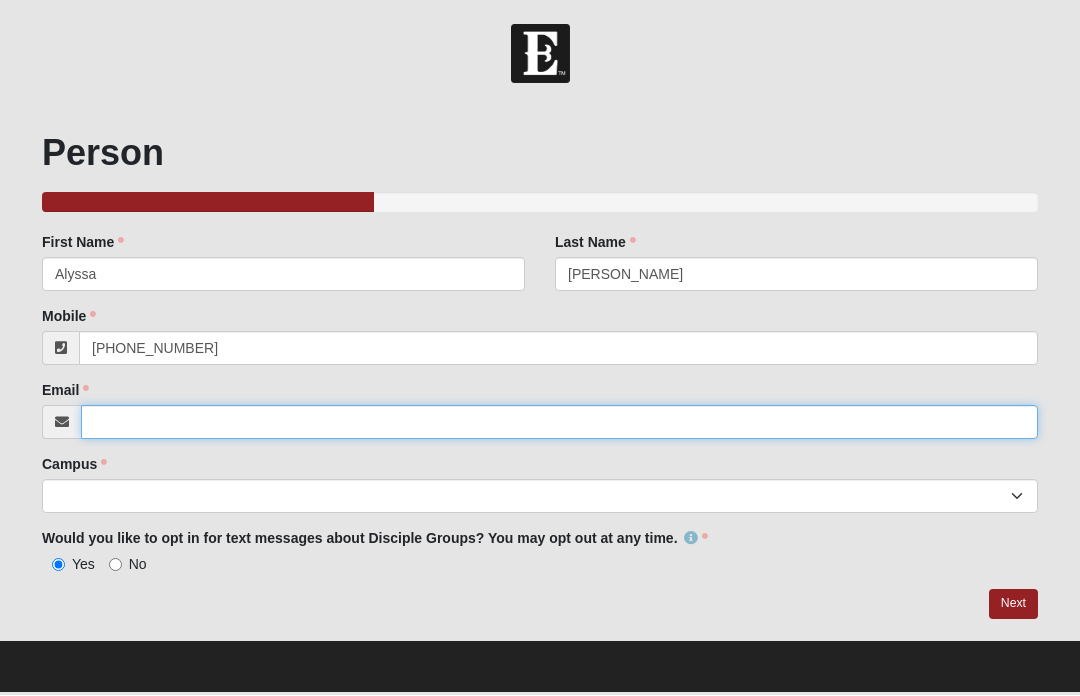click on "Email" at bounding box center (559, 423) 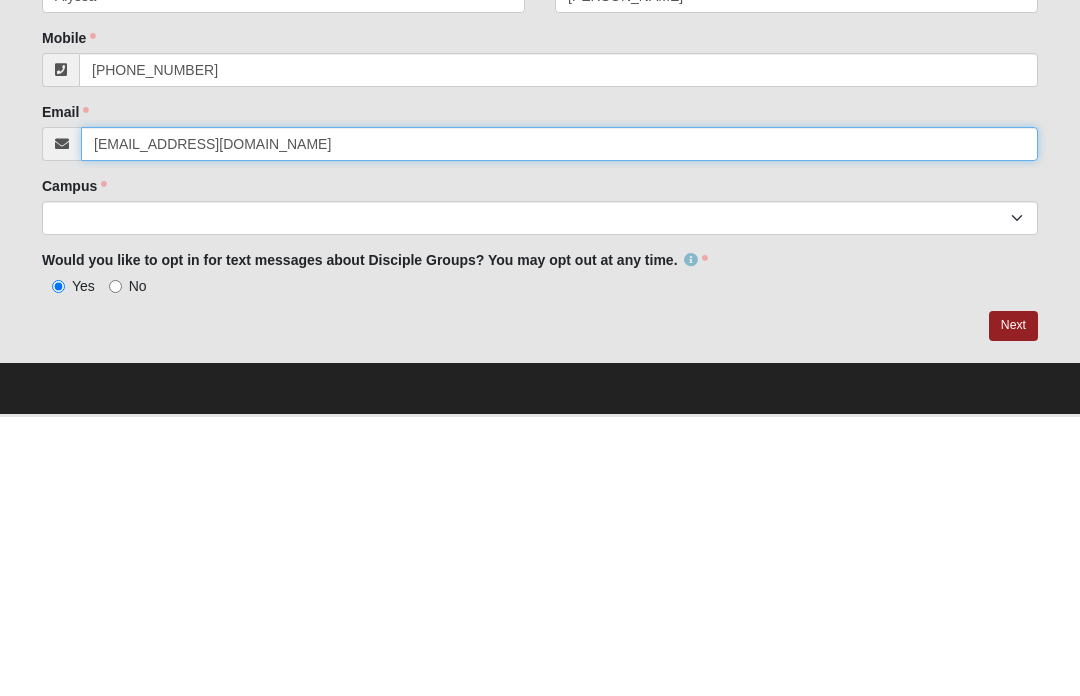 type on "ahullinger80@gmail.com" 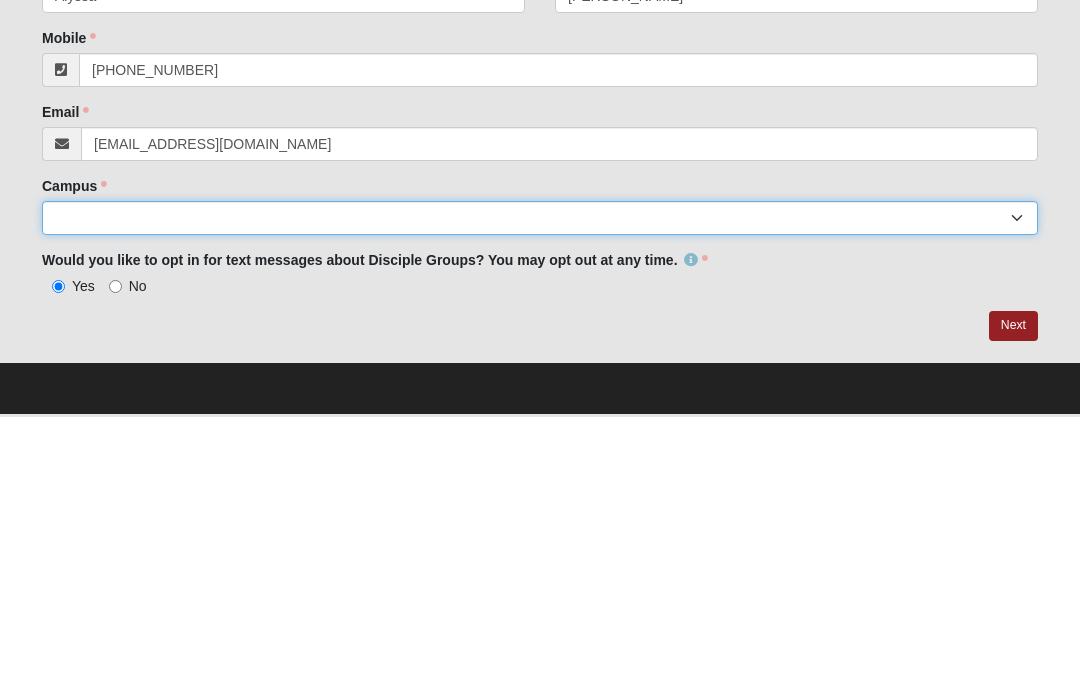 click on "Arlington
Baymeadows
Eleven22 Online
Fleming Island
Jesup
Mandarin
North Jax
Orange Park
Outpost
Palatka (Coming Soon)
Ponte Vedra
San Pablo
St. Johns
St. Augustine (Coming Soon)
Wildlight
NONE" at bounding box center (540, 497) 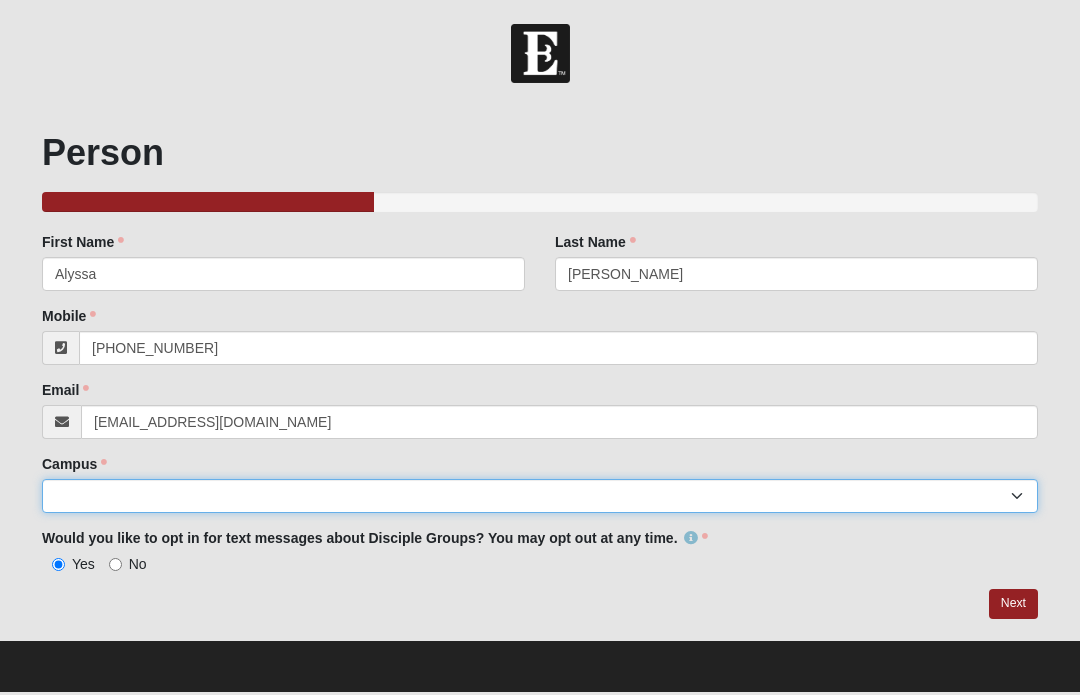select on "3" 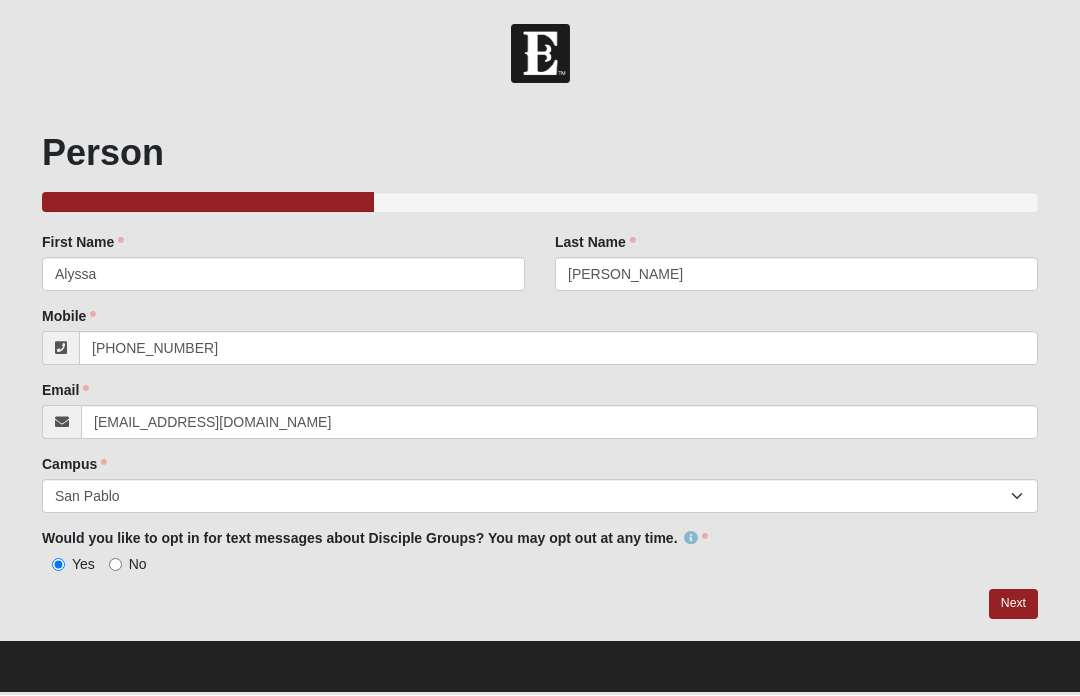click on "Next" at bounding box center [1013, 604] 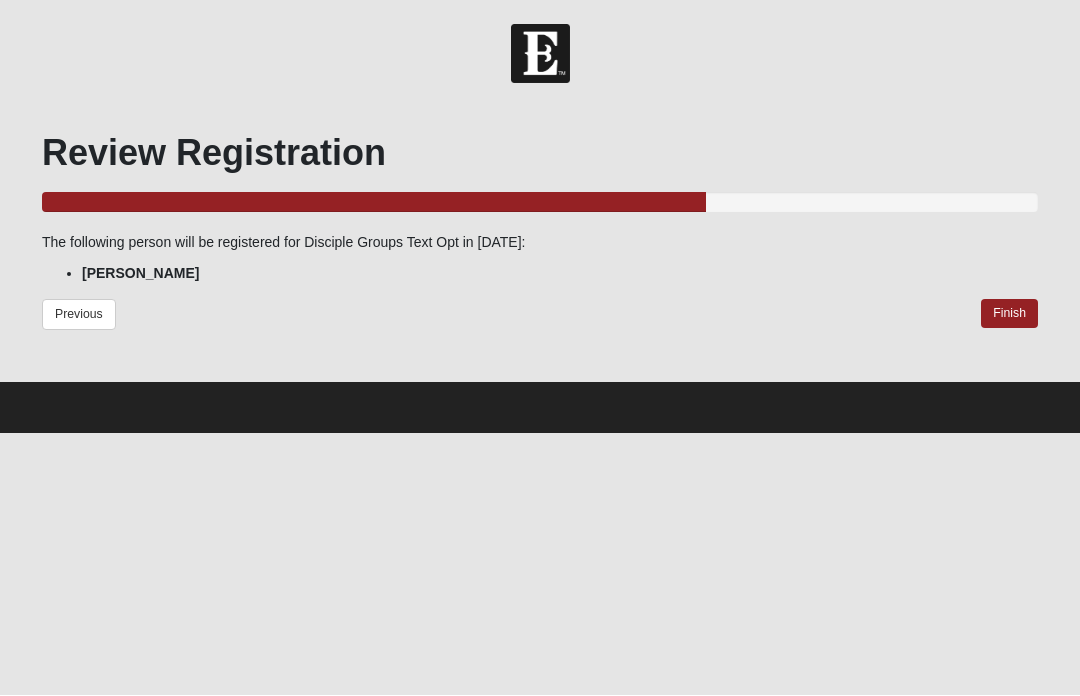click on "Previous" at bounding box center (79, 315) 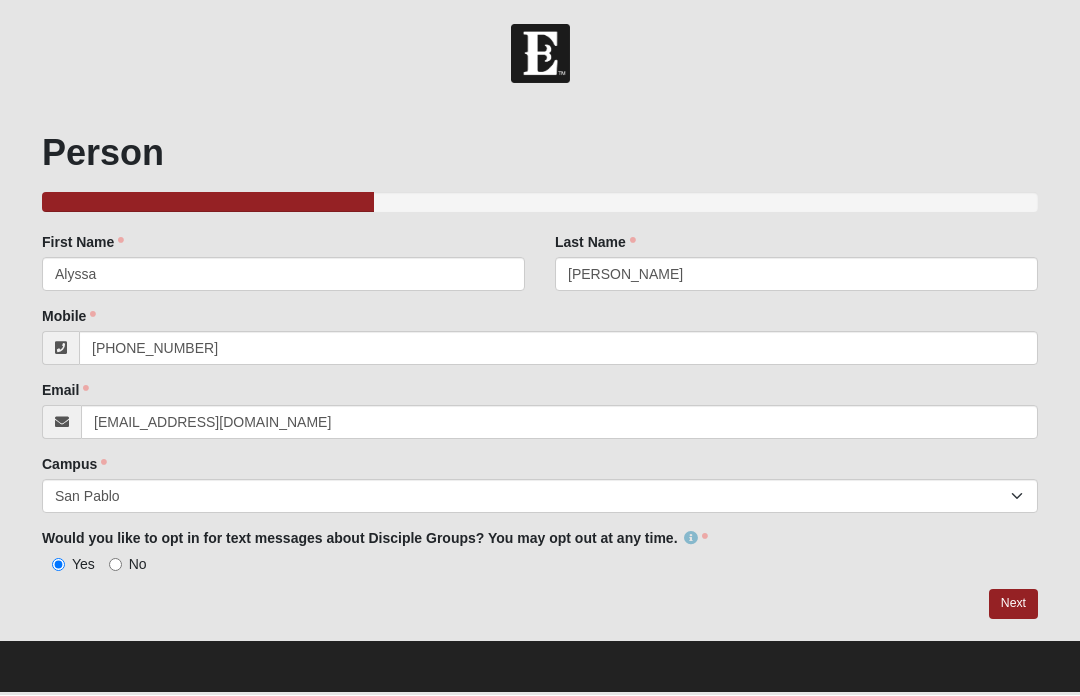 click on "Next" at bounding box center [1013, 604] 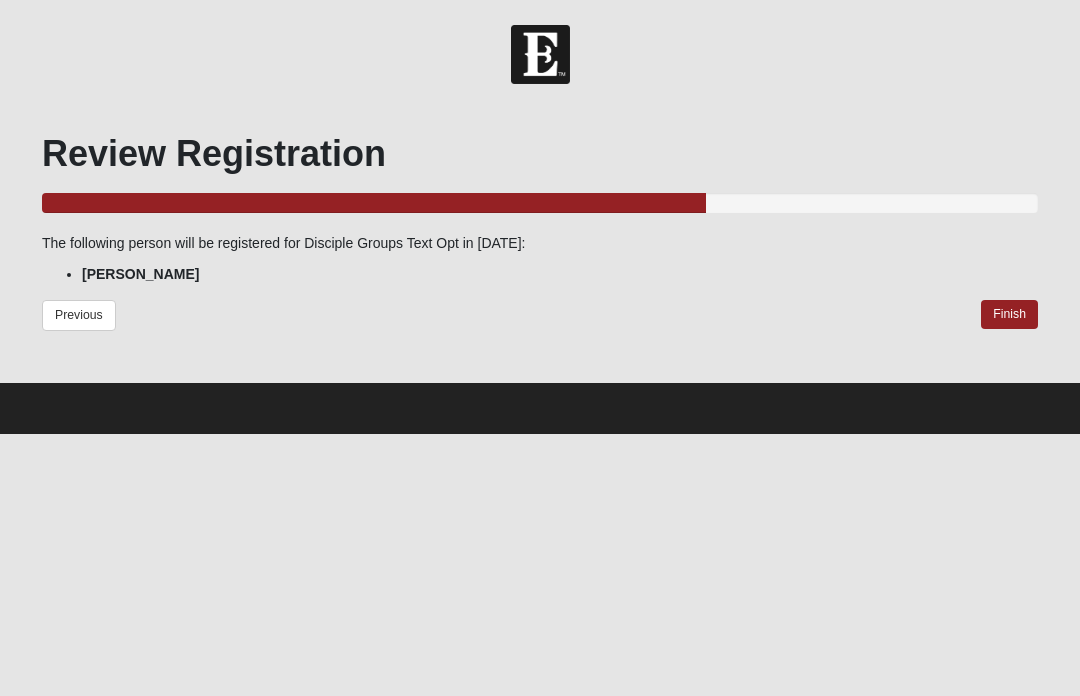 click on "Finish" at bounding box center (1009, 314) 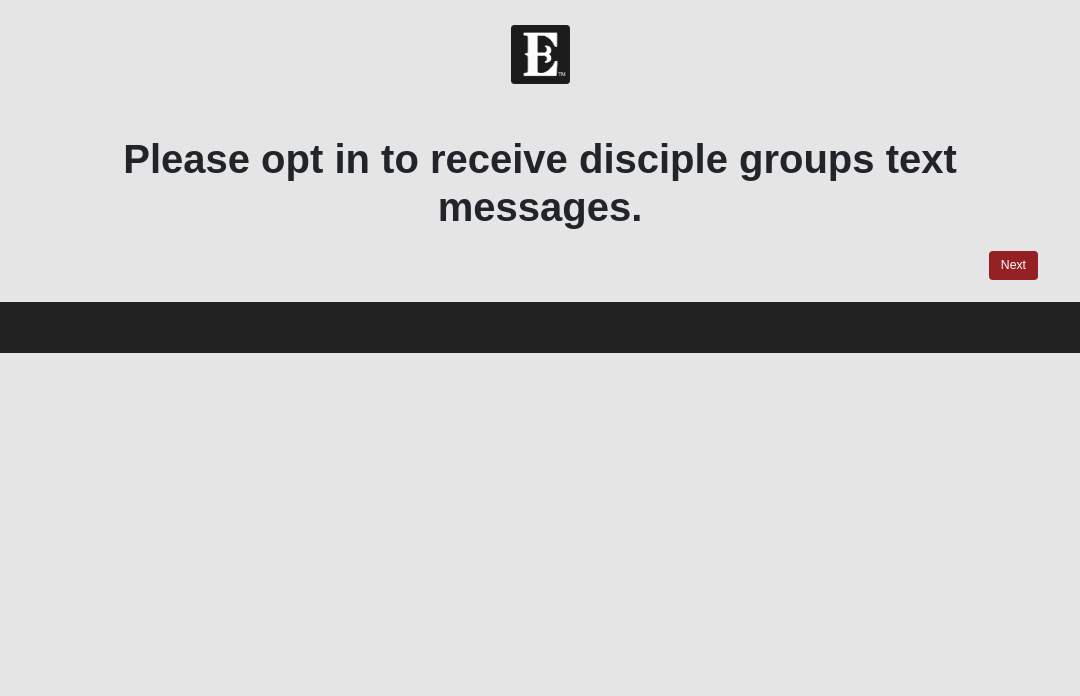 scroll, scrollTop: 0, scrollLeft: 0, axis: both 